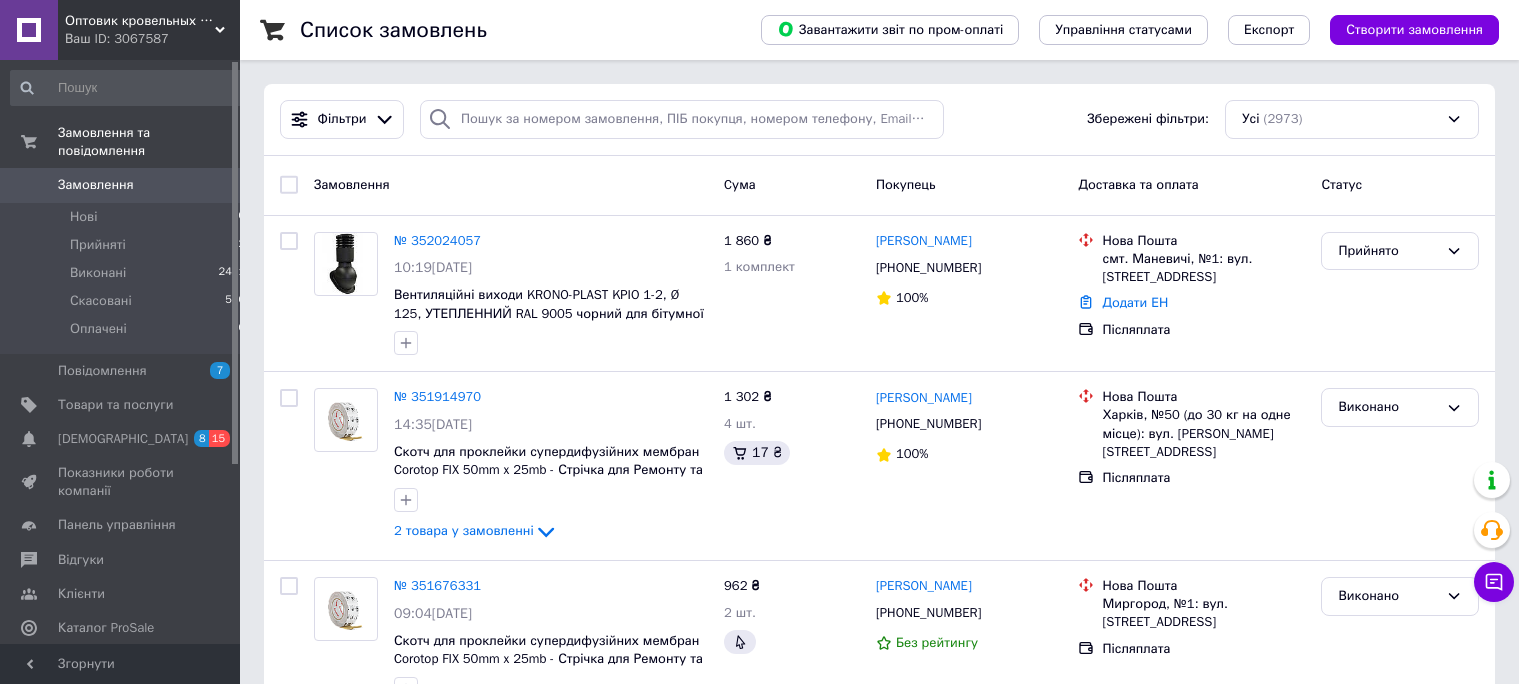 scroll, scrollTop: 0, scrollLeft: 0, axis: both 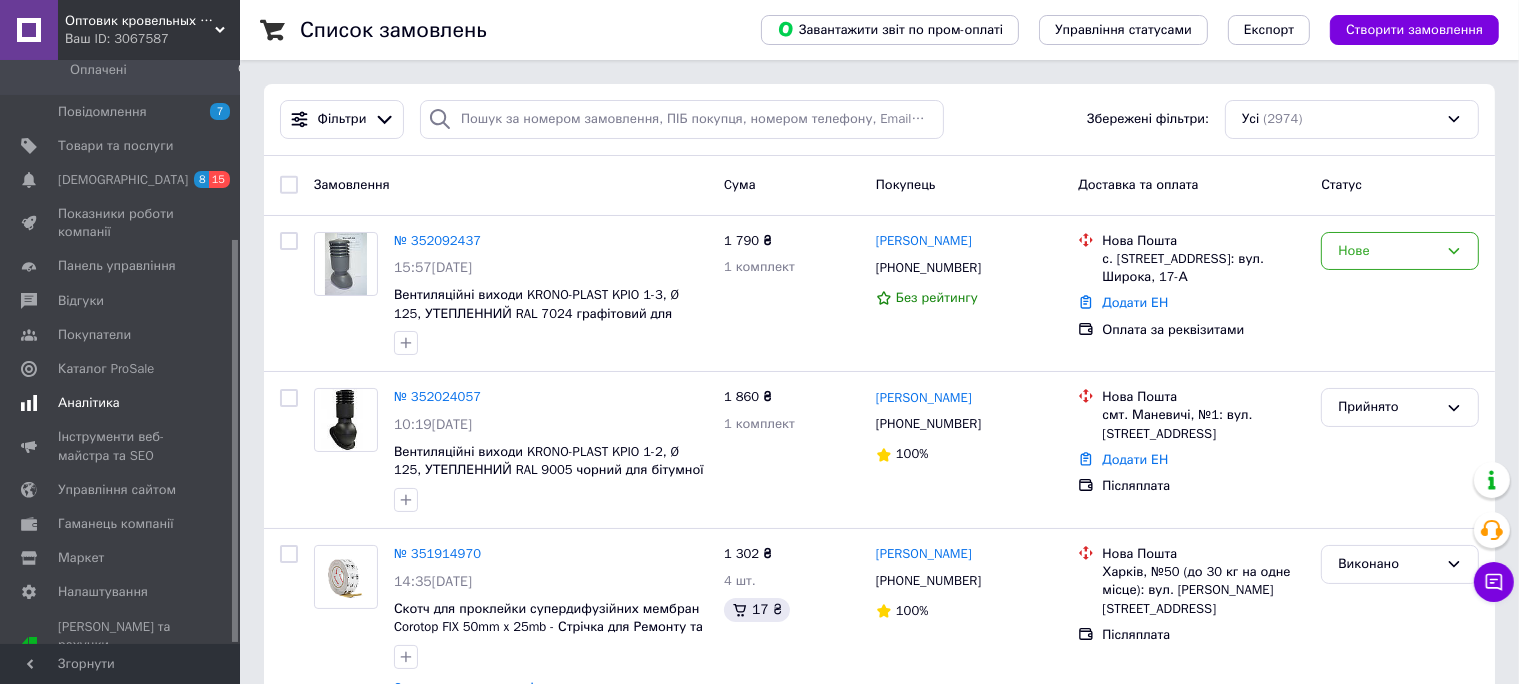 click on "Аналітика" at bounding box center [89, 403] 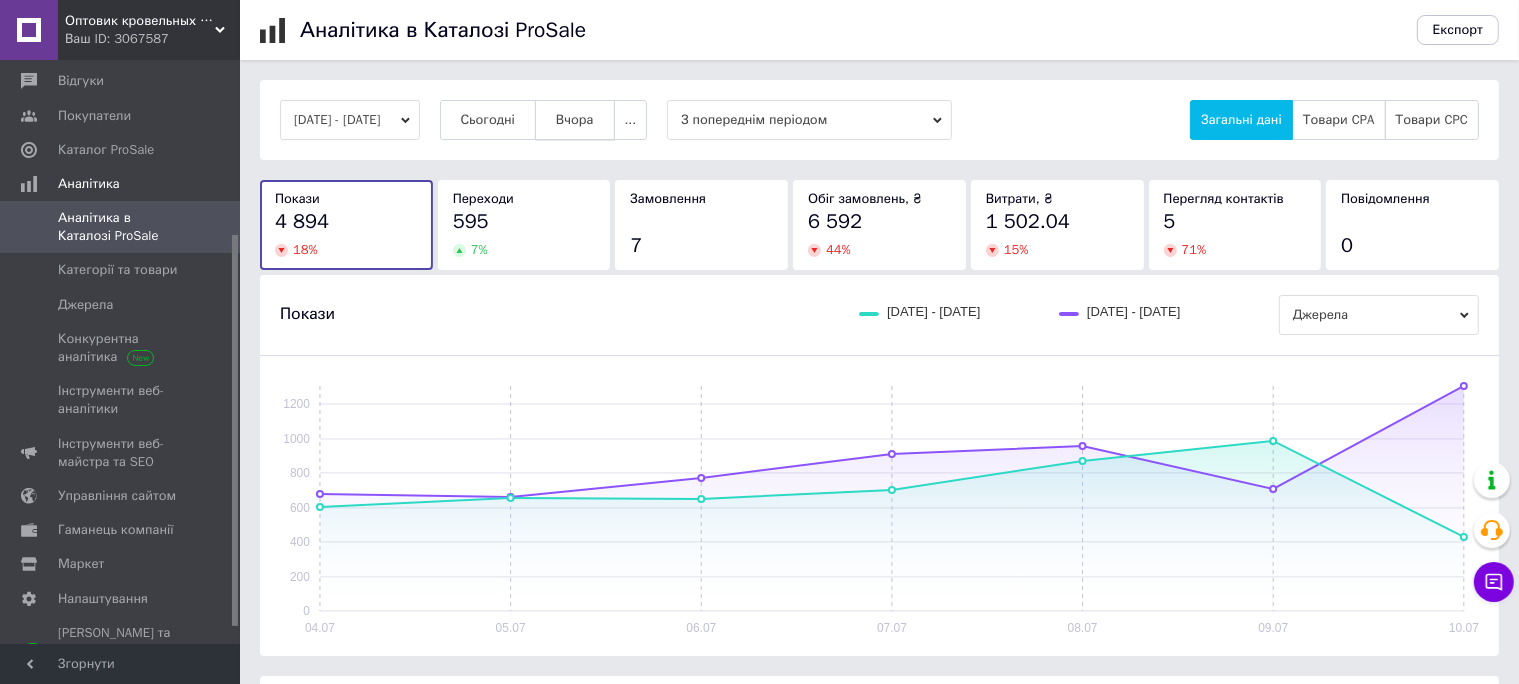 click on "Вчора" at bounding box center [575, 120] 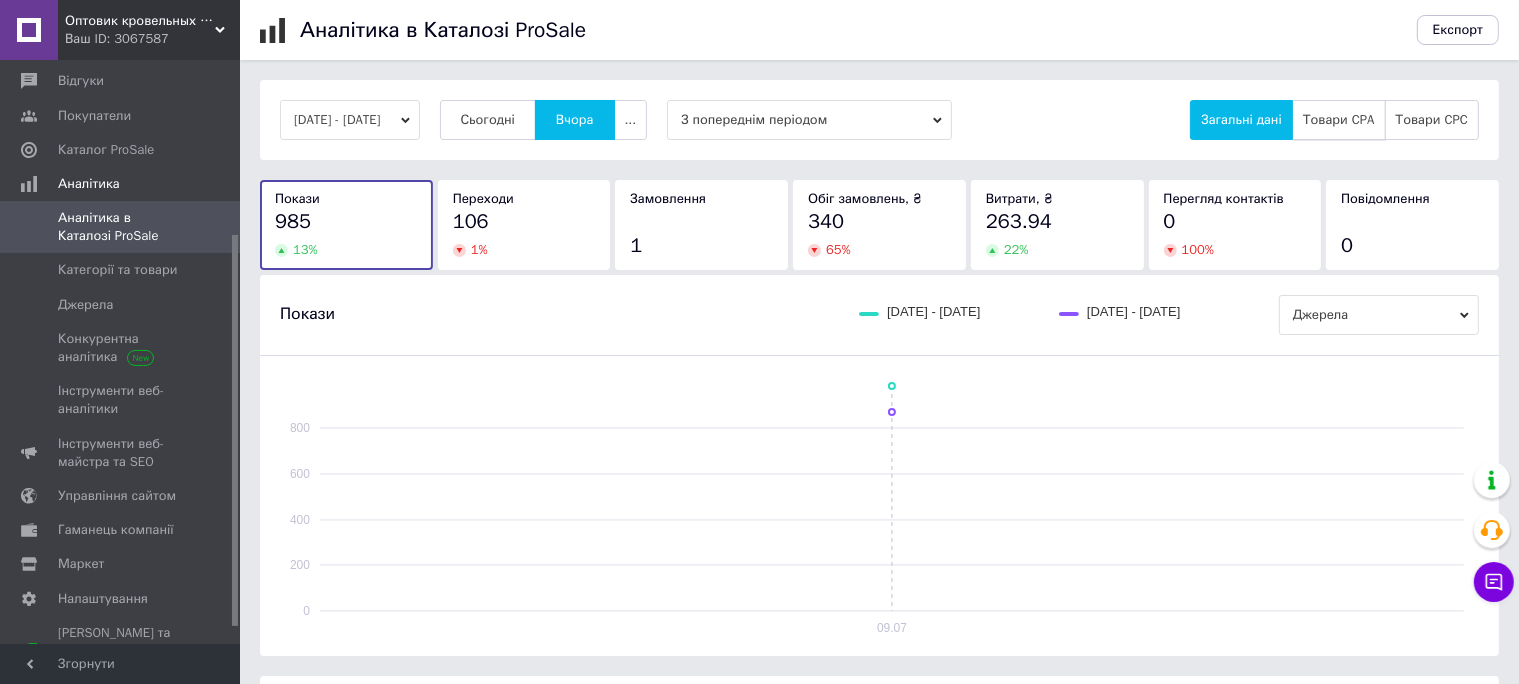 click on "Товари CPA" at bounding box center (1339, 120) 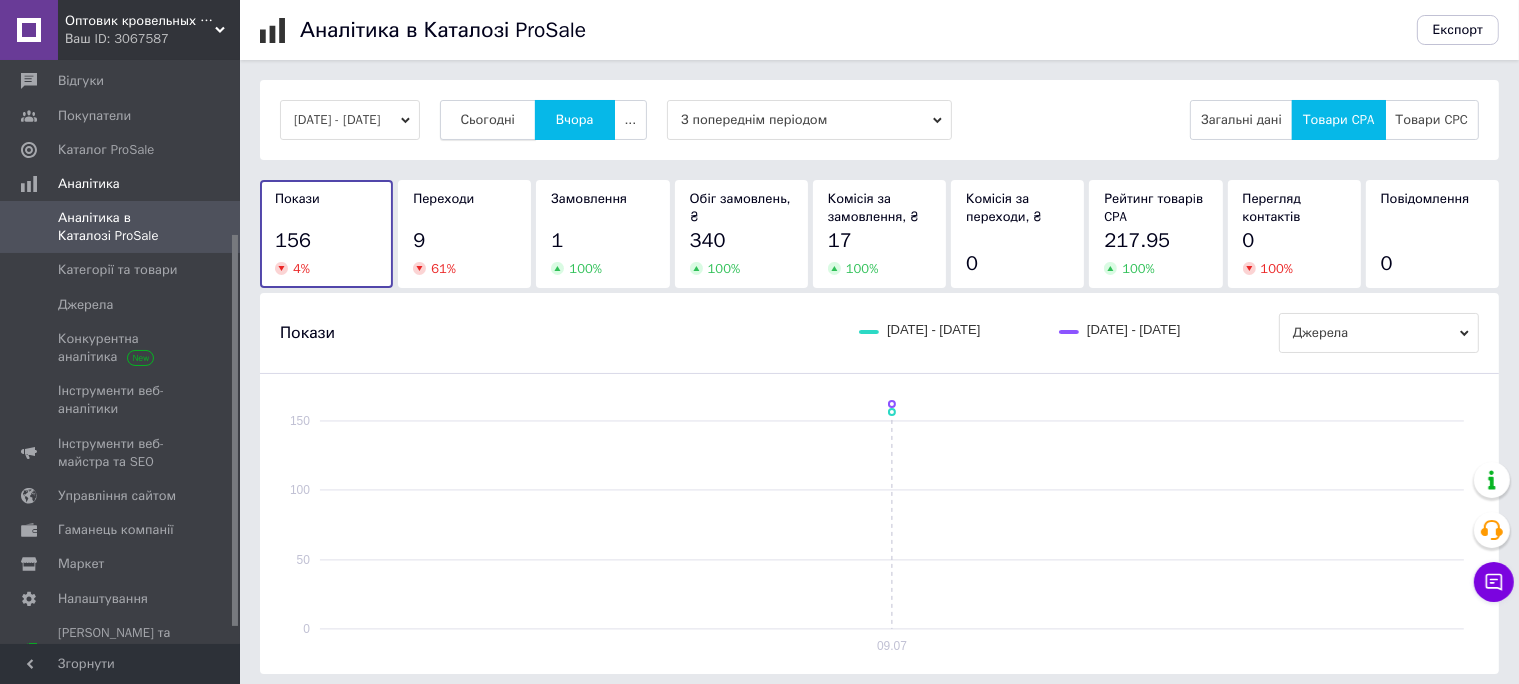 click on "Сьогодні" at bounding box center [488, 120] 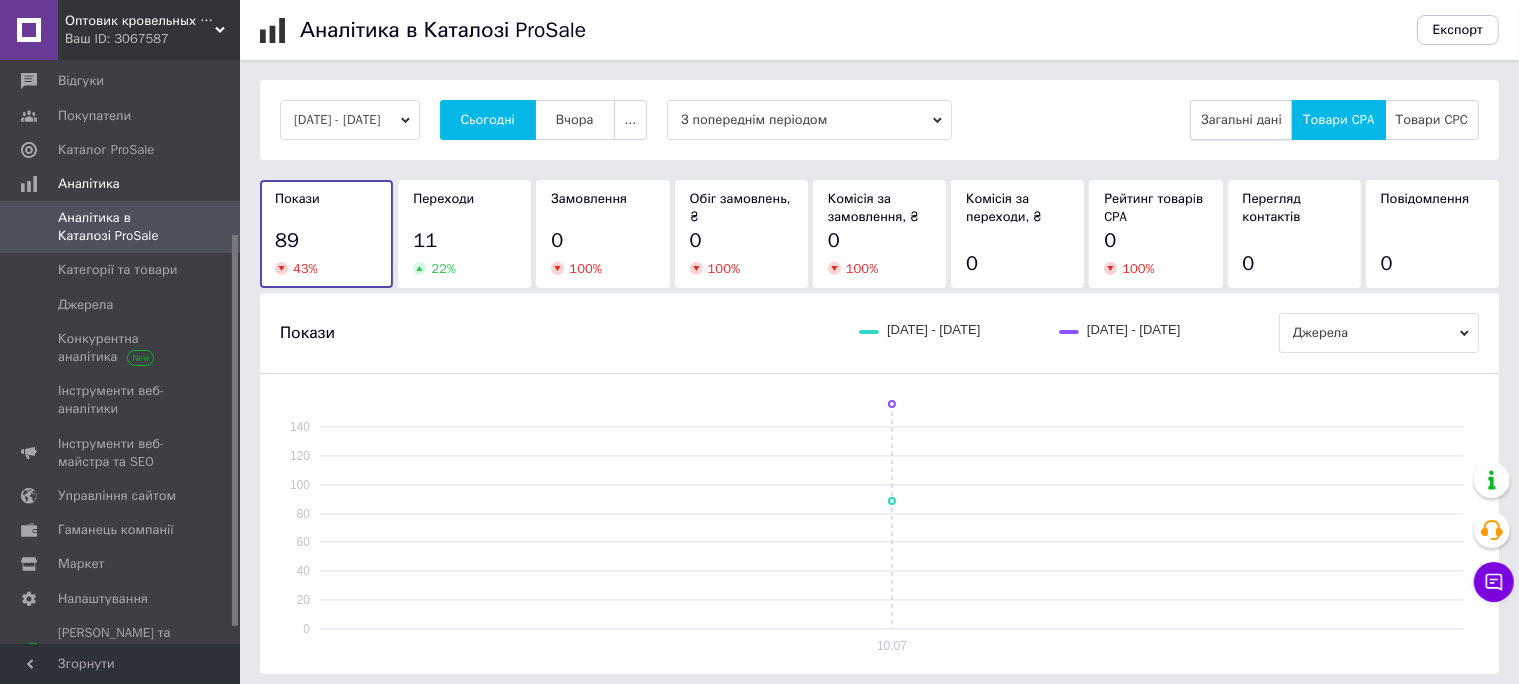 click on "Загальні дані" at bounding box center (1241, 120) 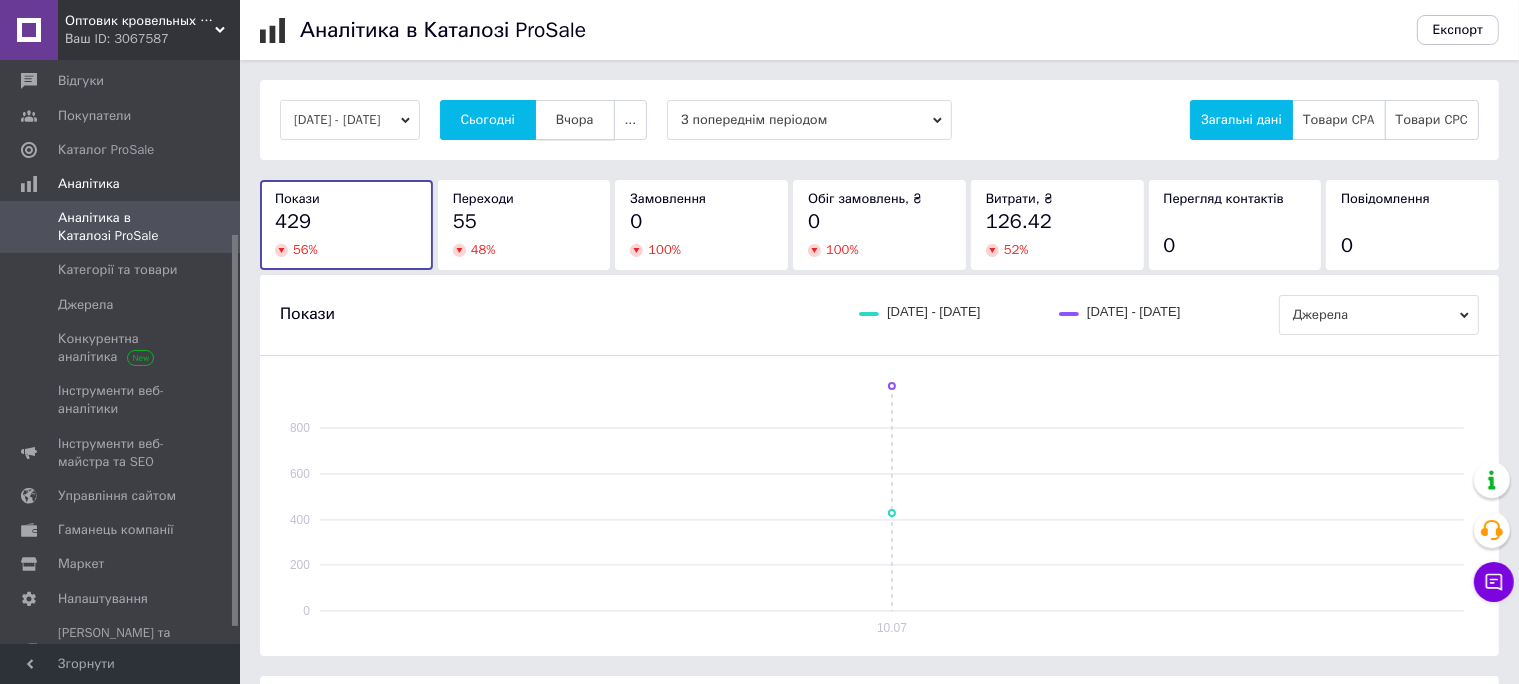 click on "Вчора" at bounding box center (575, 120) 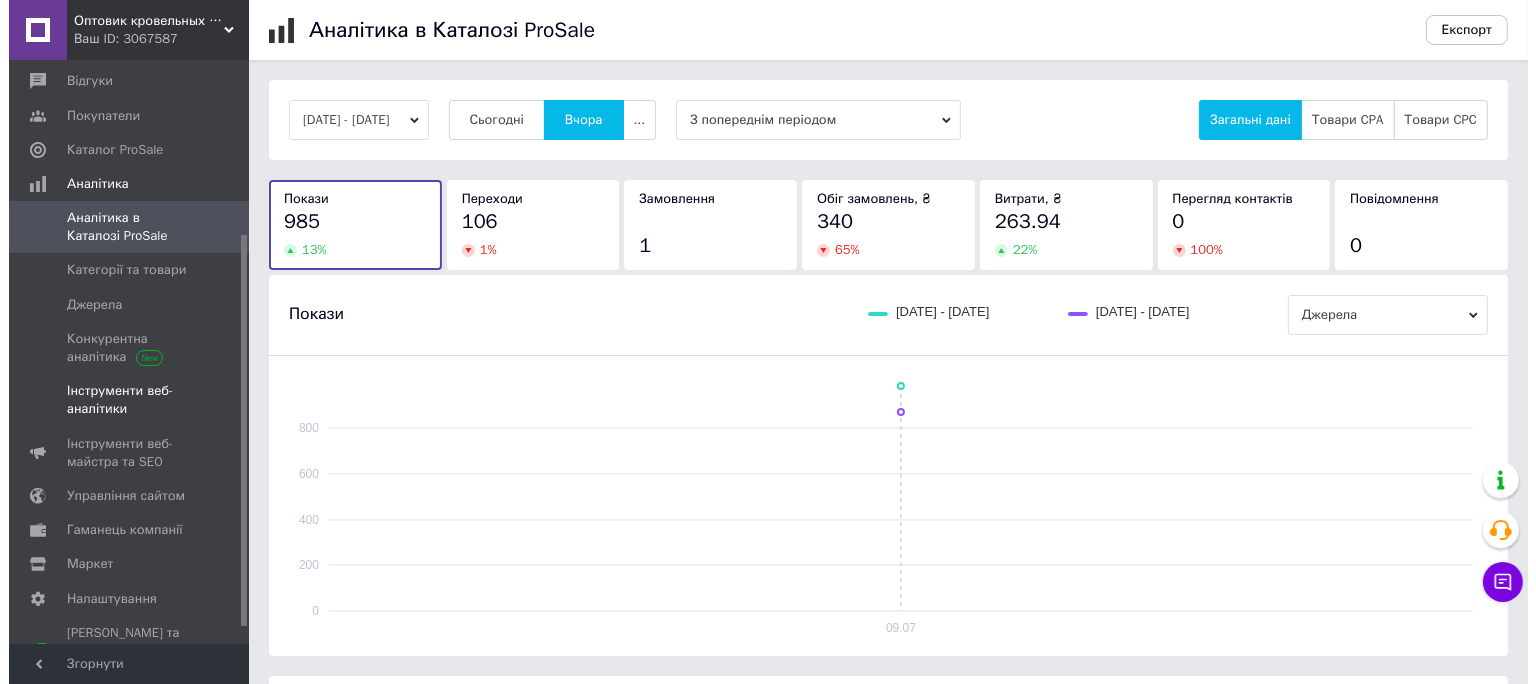 scroll, scrollTop: 283, scrollLeft: 0, axis: vertical 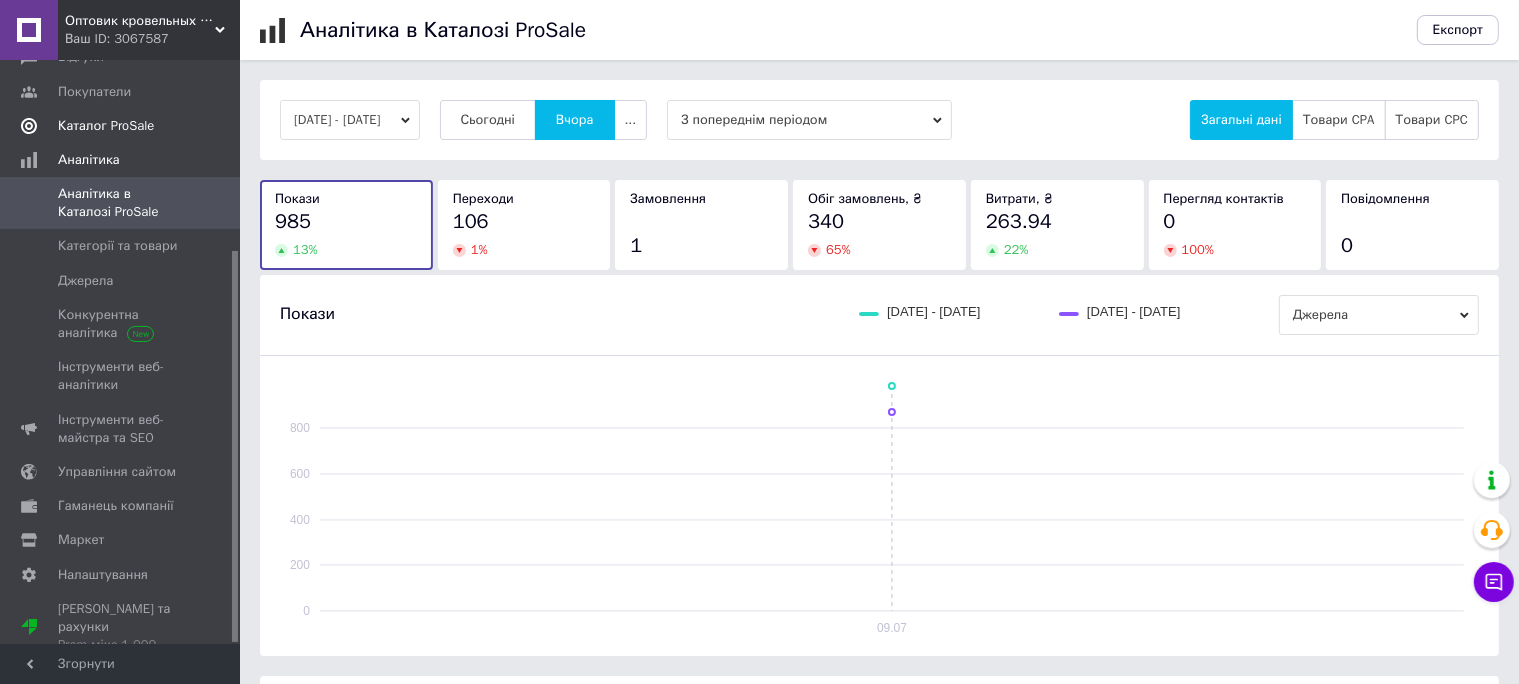 click on "Каталог ProSale" at bounding box center [128, 126] 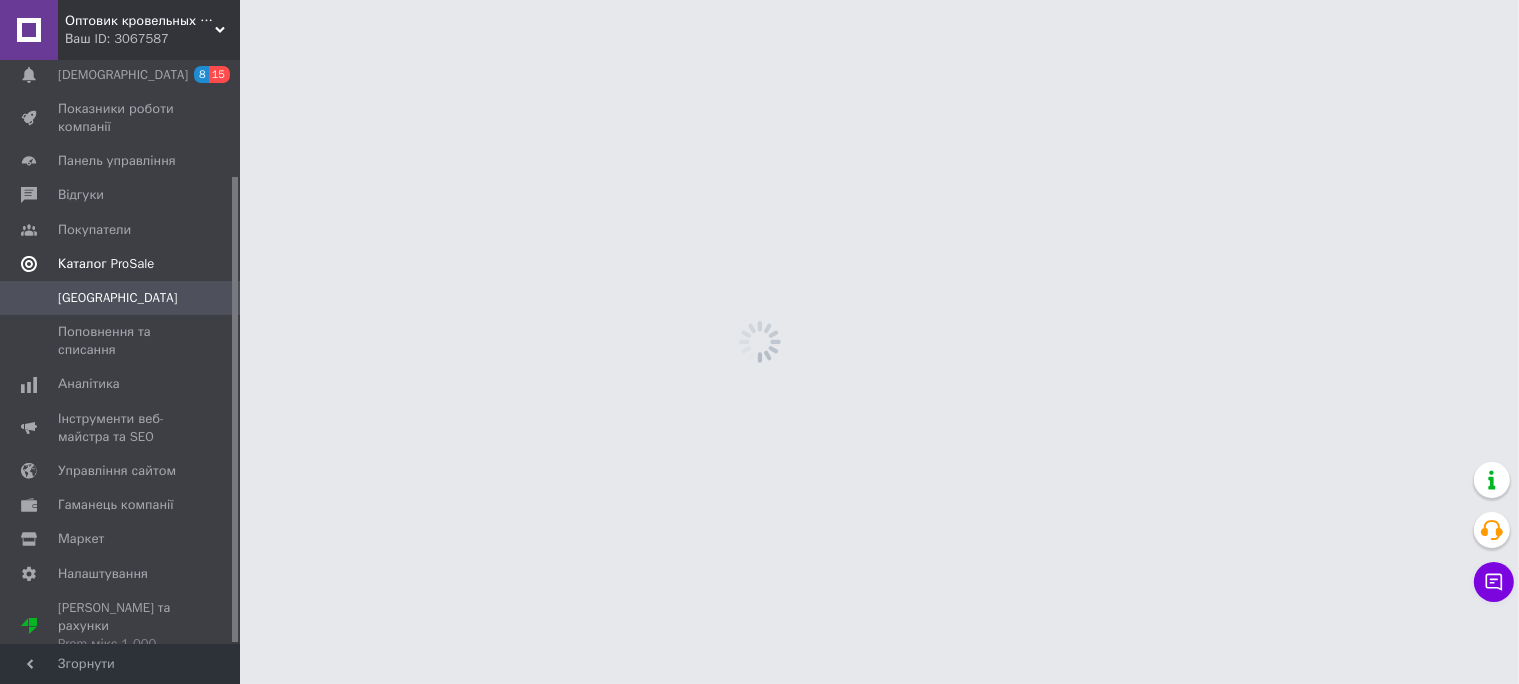 scroll, scrollTop: 145, scrollLeft: 0, axis: vertical 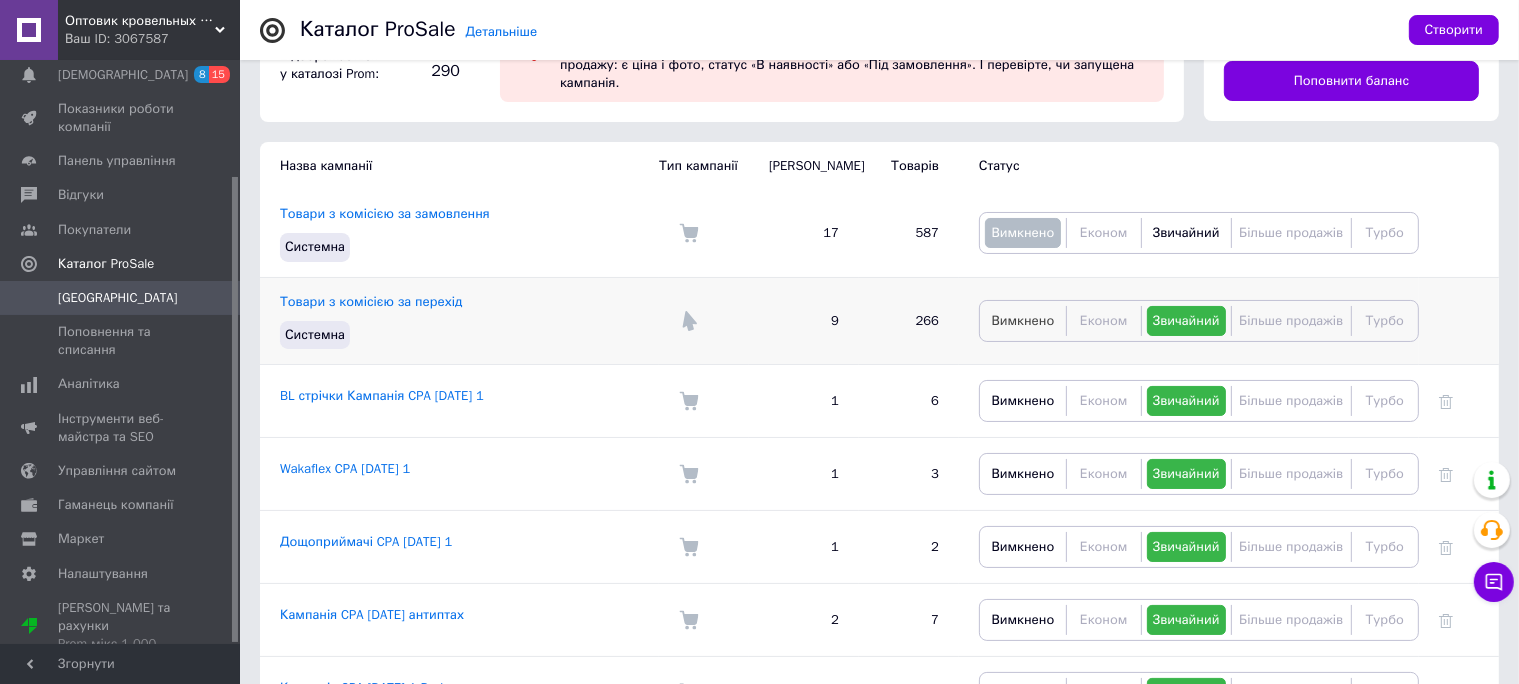 click on "Вимкнено" at bounding box center (1023, 320) 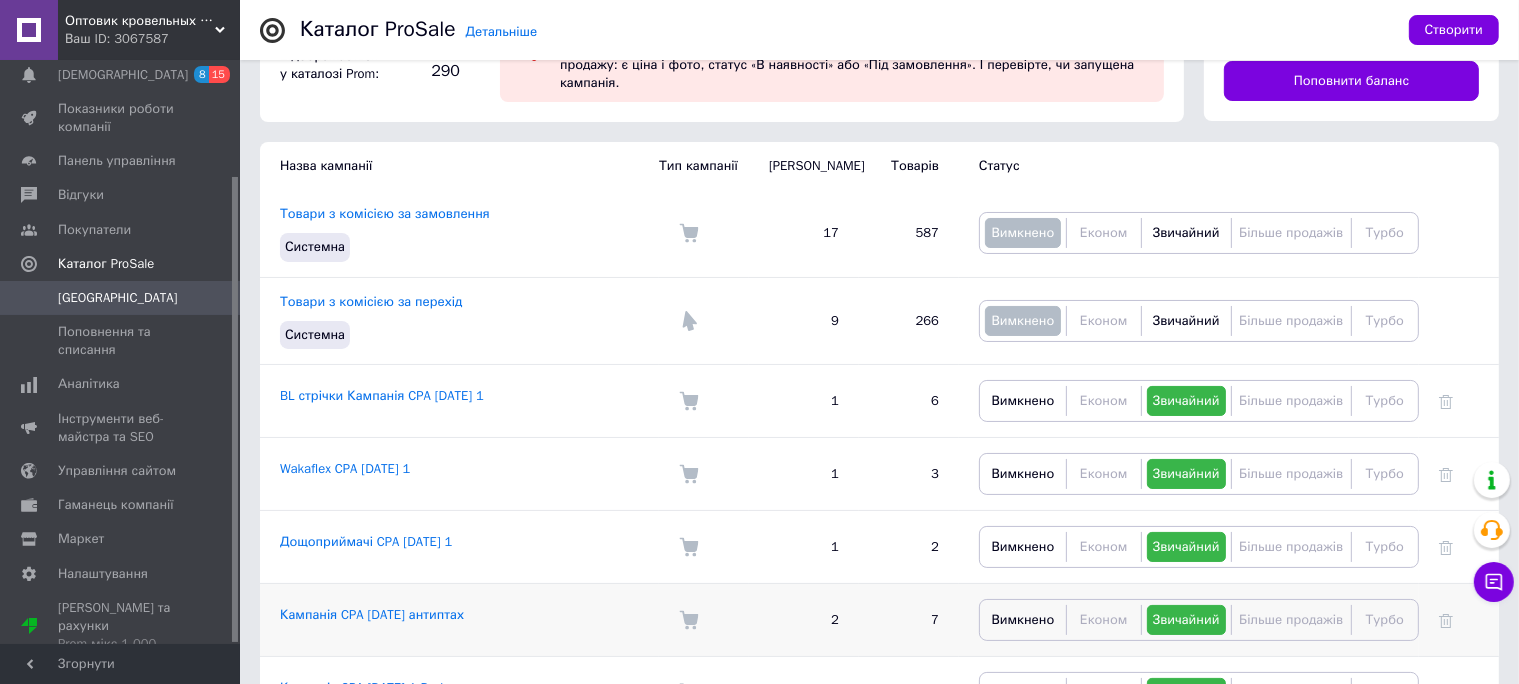 scroll, scrollTop: 0, scrollLeft: 0, axis: both 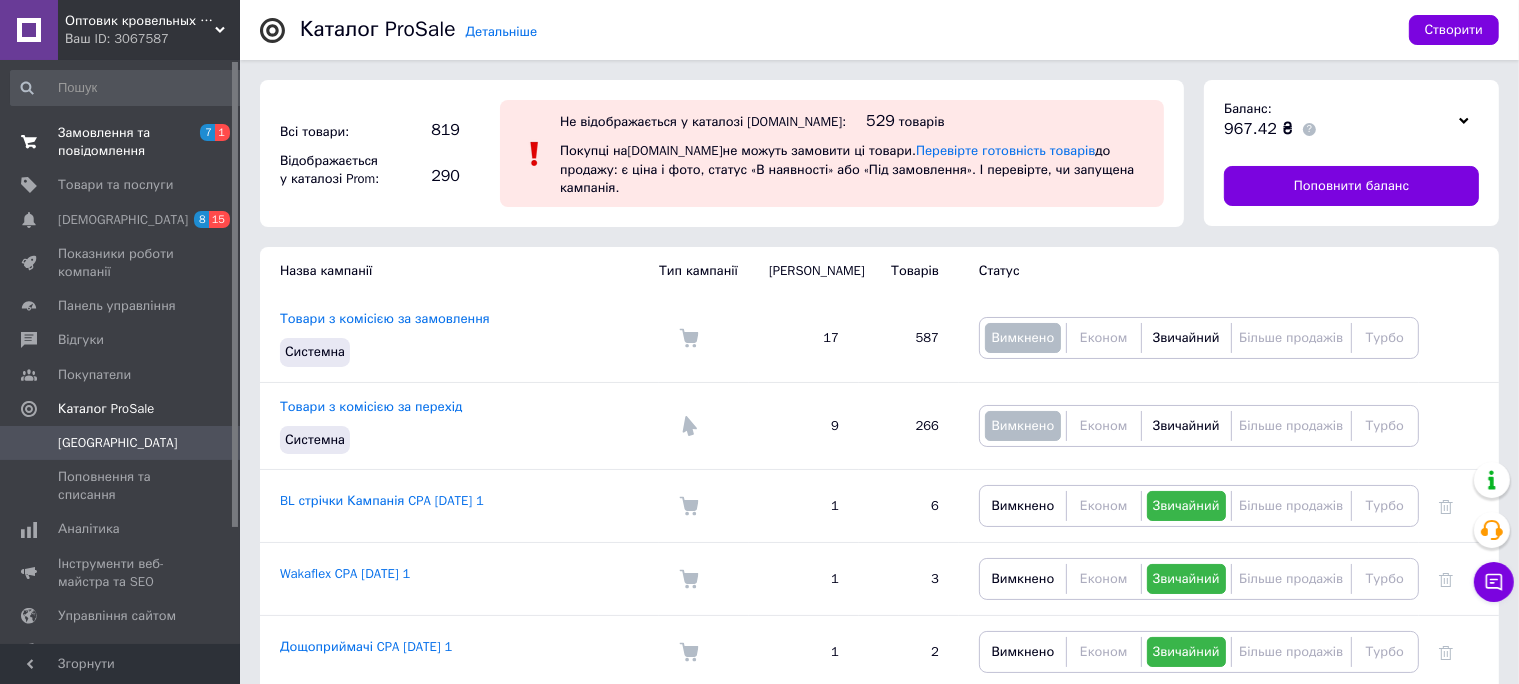 click on "Замовлення та повідомлення" at bounding box center [121, 142] 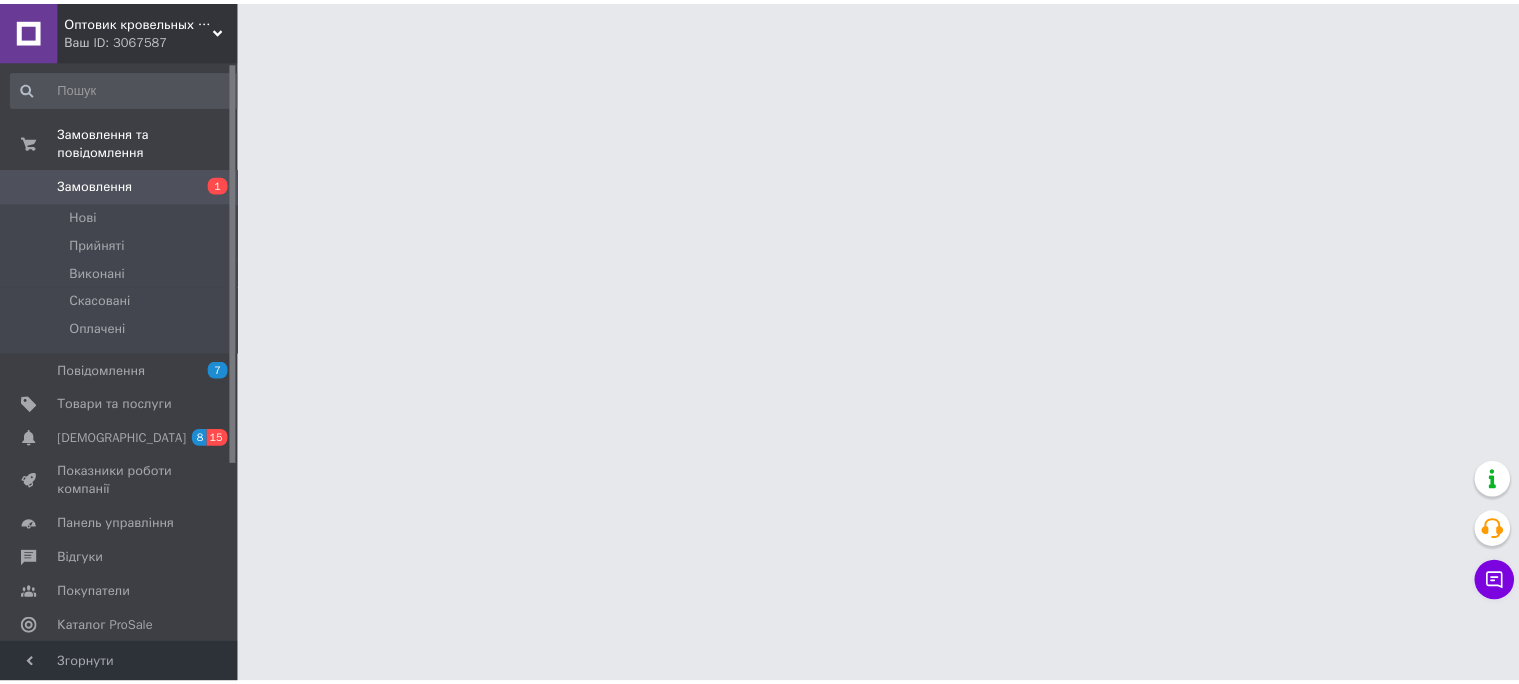 scroll, scrollTop: 0, scrollLeft: 0, axis: both 